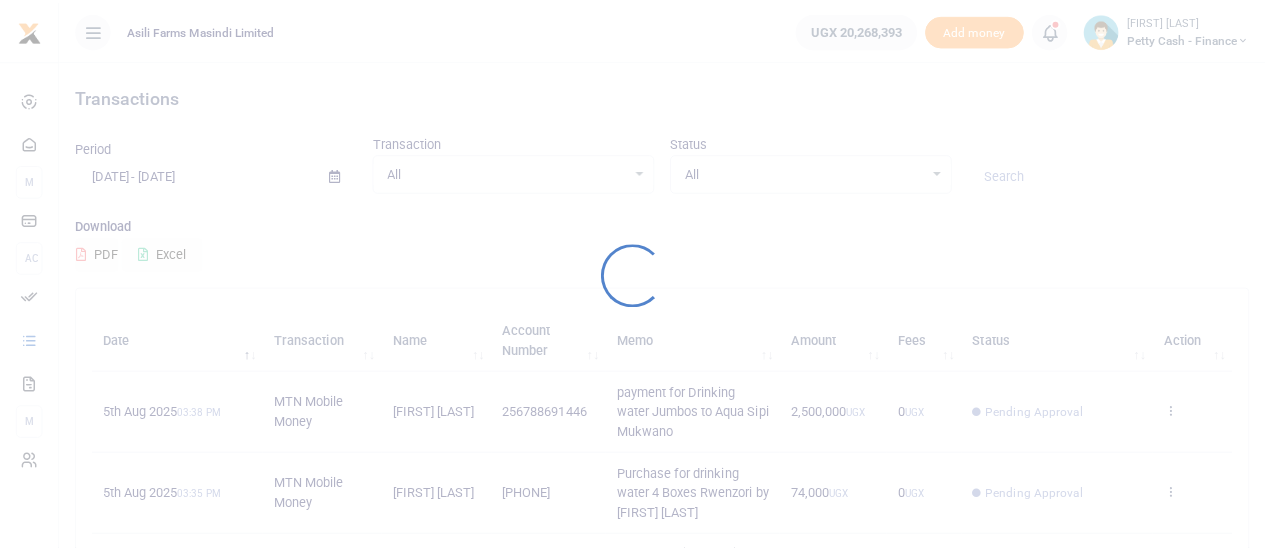 scroll, scrollTop: 0, scrollLeft: 0, axis: both 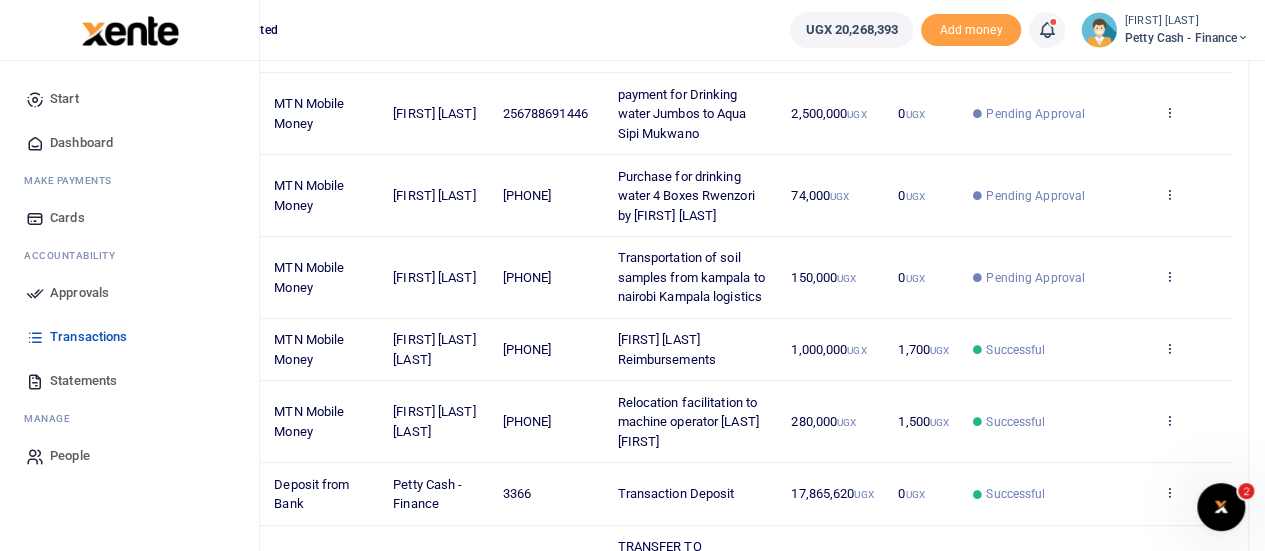 click at bounding box center (35, 293) 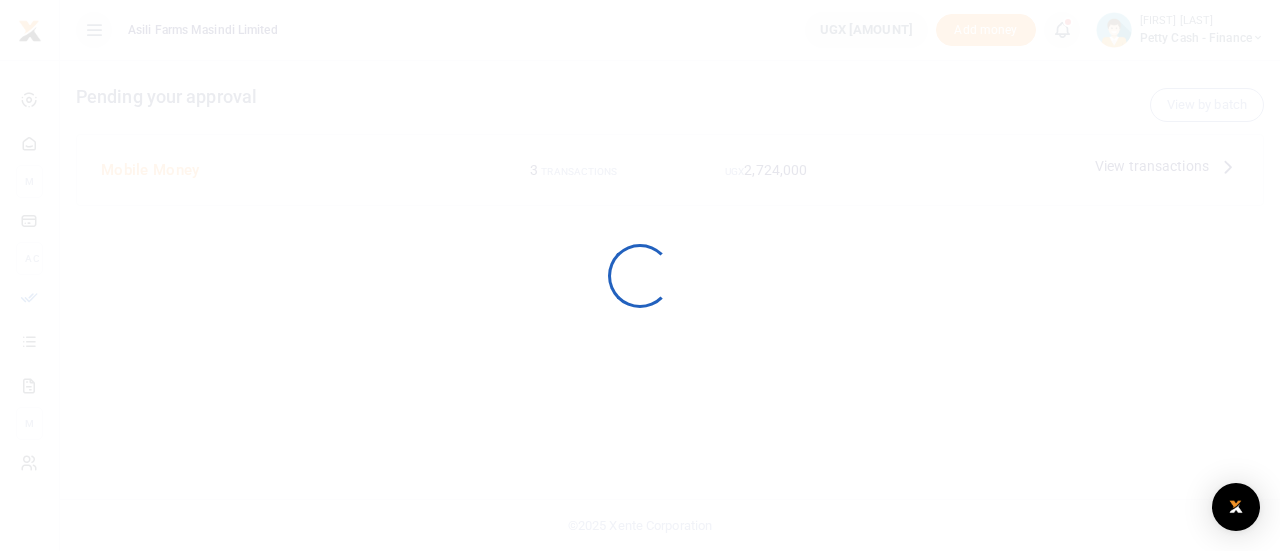 scroll, scrollTop: 0, scrollLeft: 0, axis: both 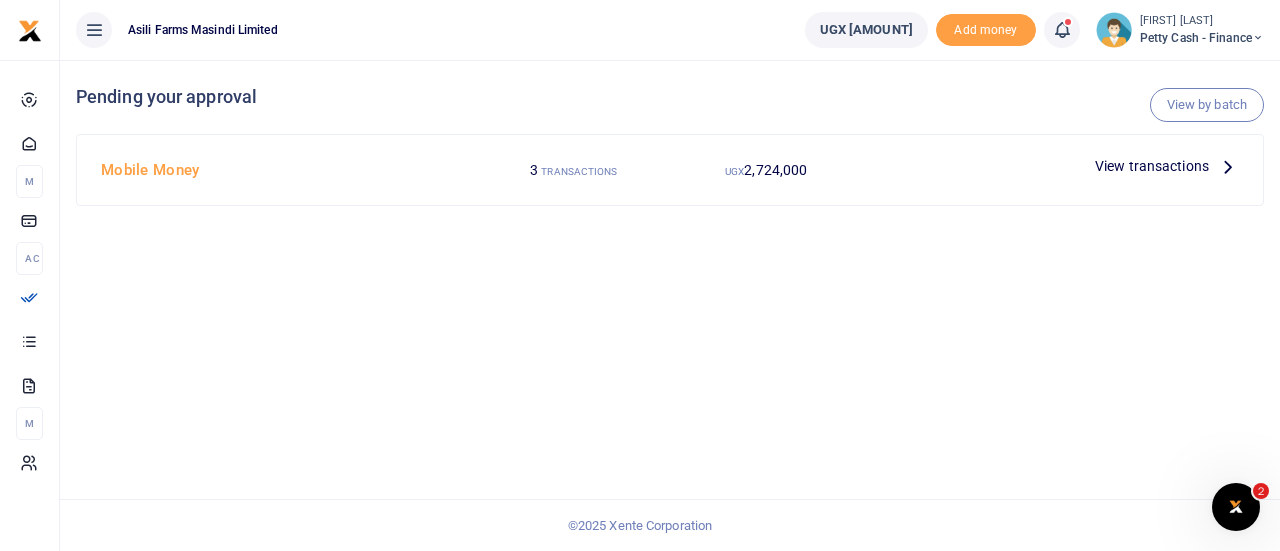 click on "View transactions" at bounding box center (1152, 166) 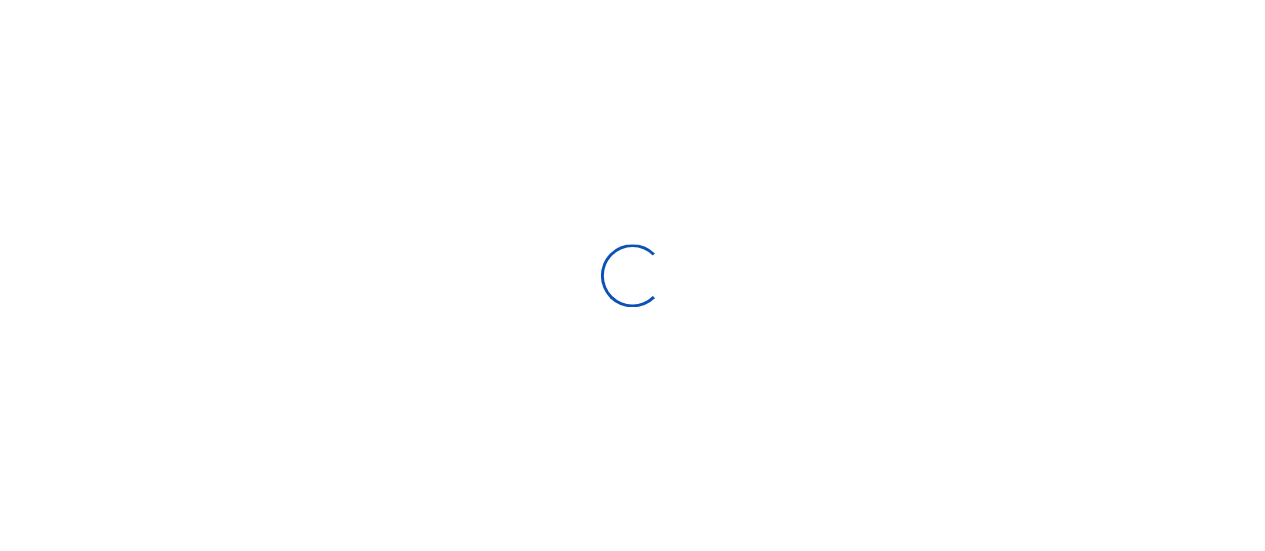 scroll, scrollTop: 0, scrollLeft: 0, axis: both 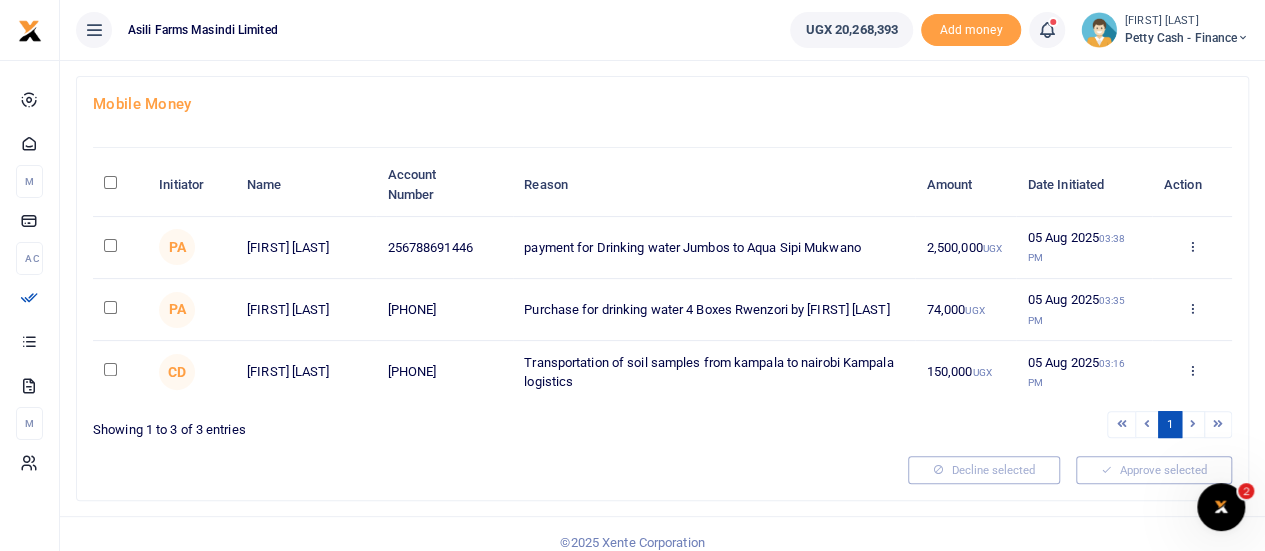 click at bounding box center [120, 185] 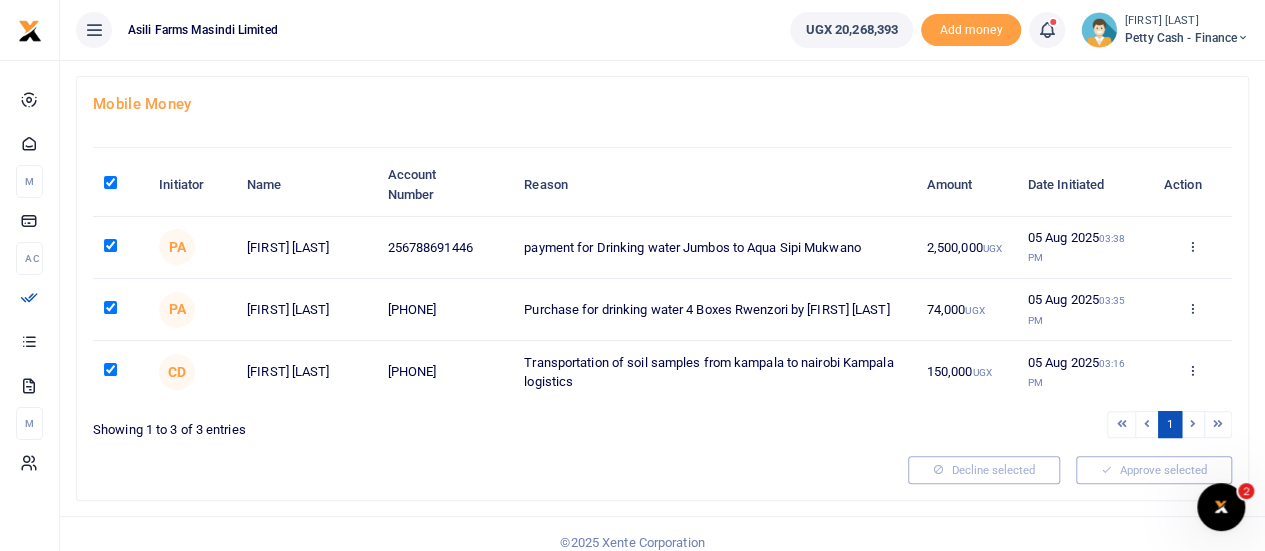 checkbox on "true" 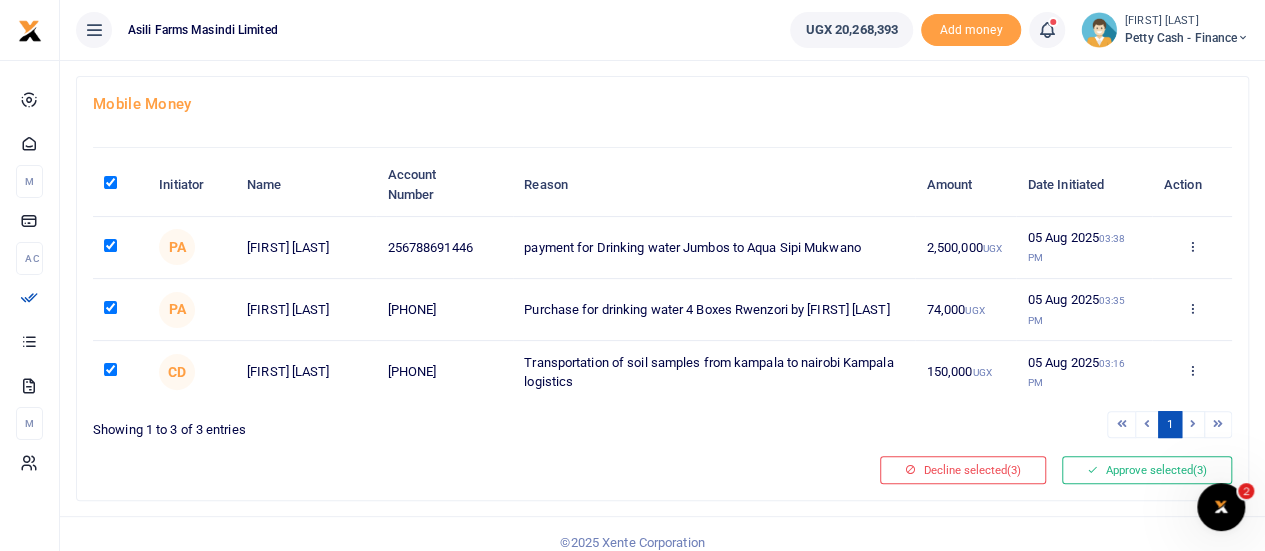 click at bounding box center (110, 182) 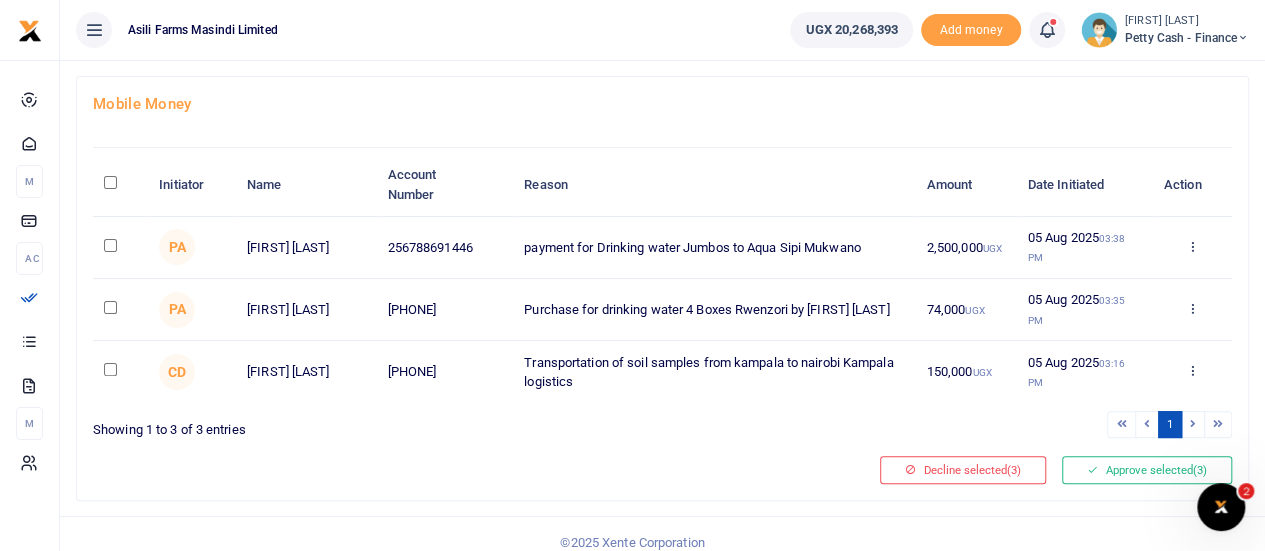 checkbox on "false" 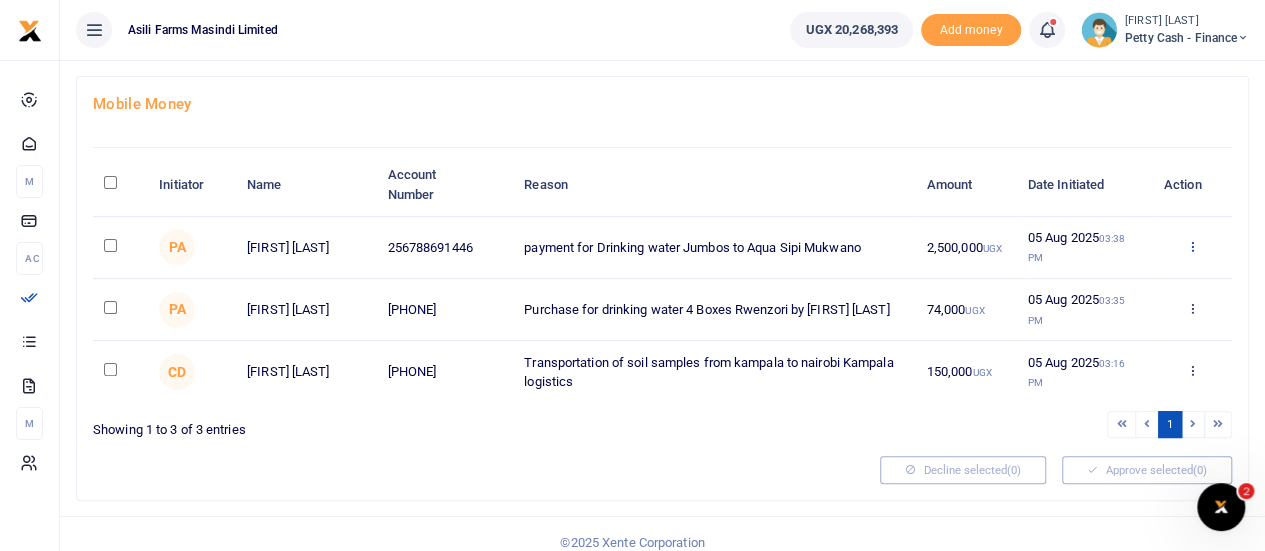 click at bounding box center (1191, 246) 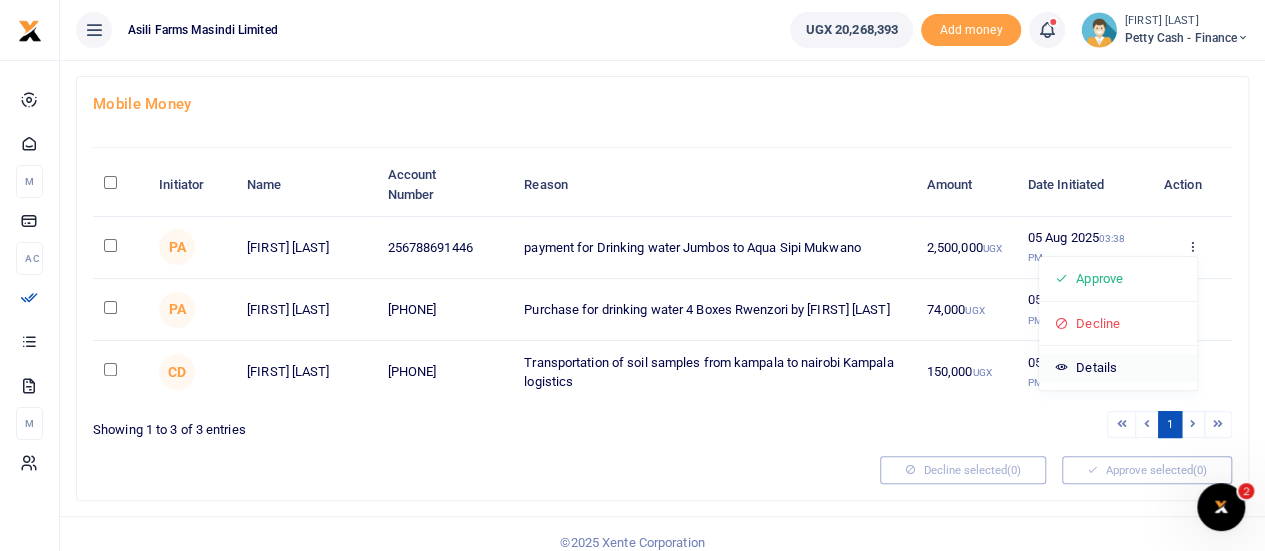 click on "Details" at bounding box center (1118, 368) 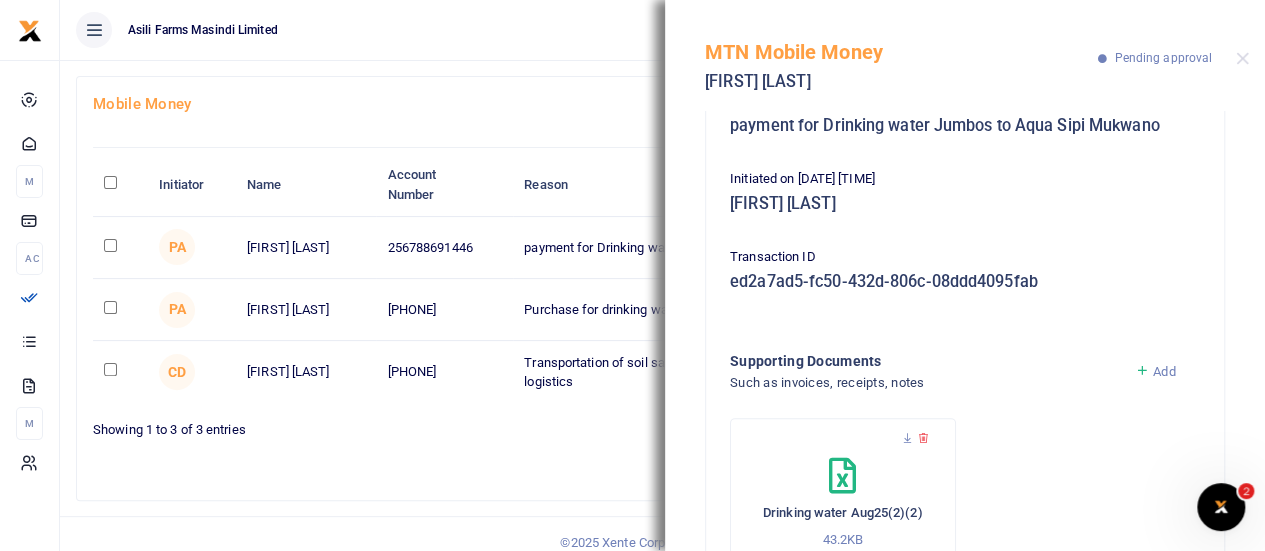 scroll, scrollTop: 293, scrollLeft: 0, axis: vertical 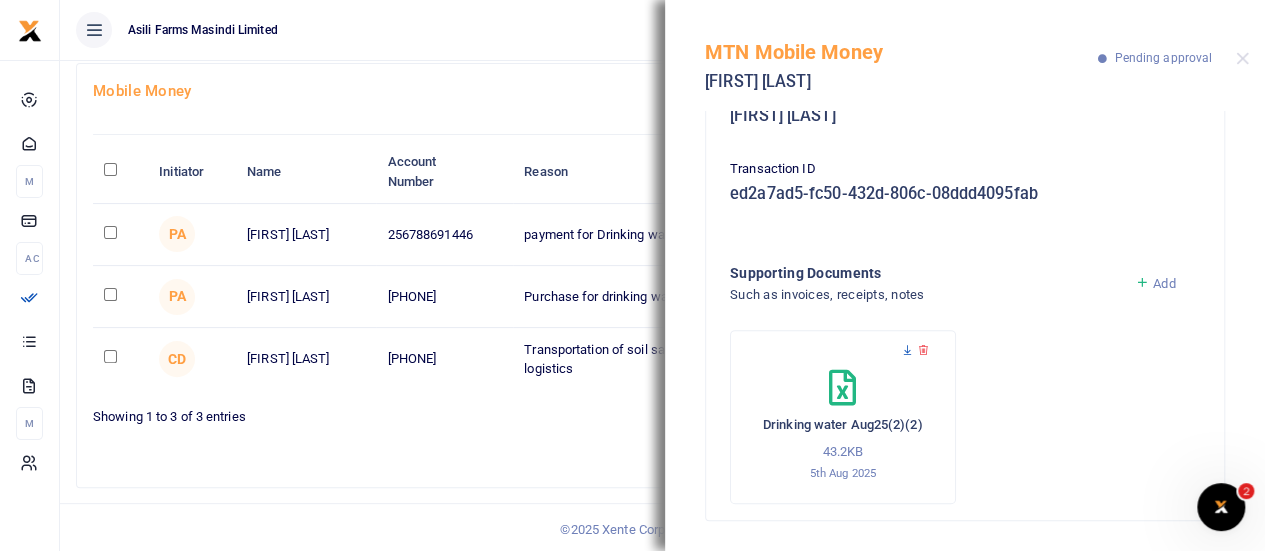 click at bounding box center (907, 350) 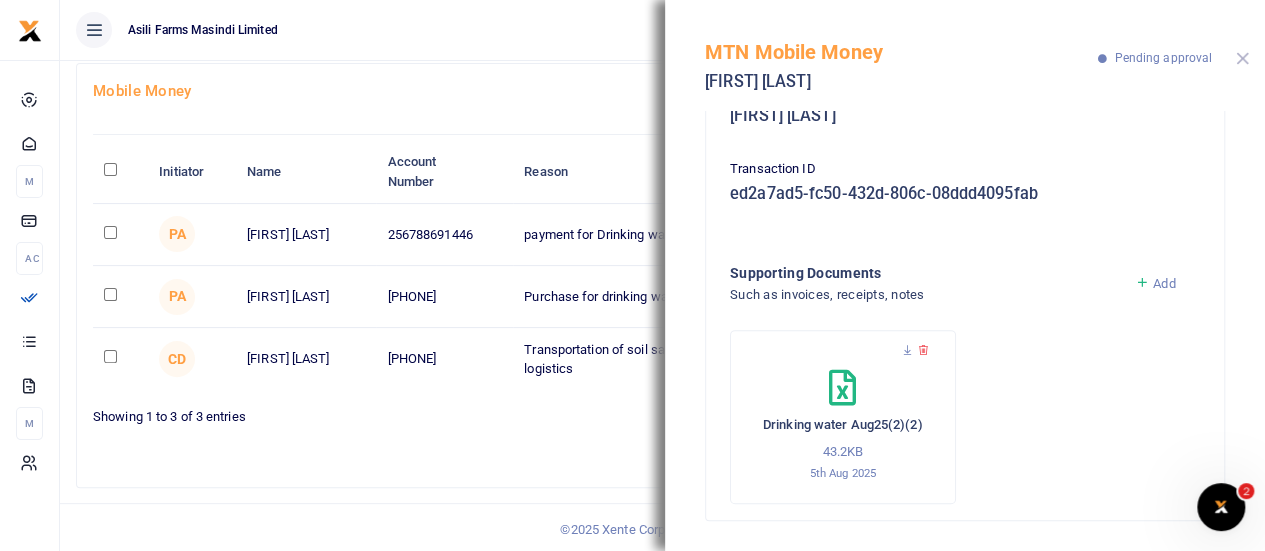 click at bounding box center [1242, 58] 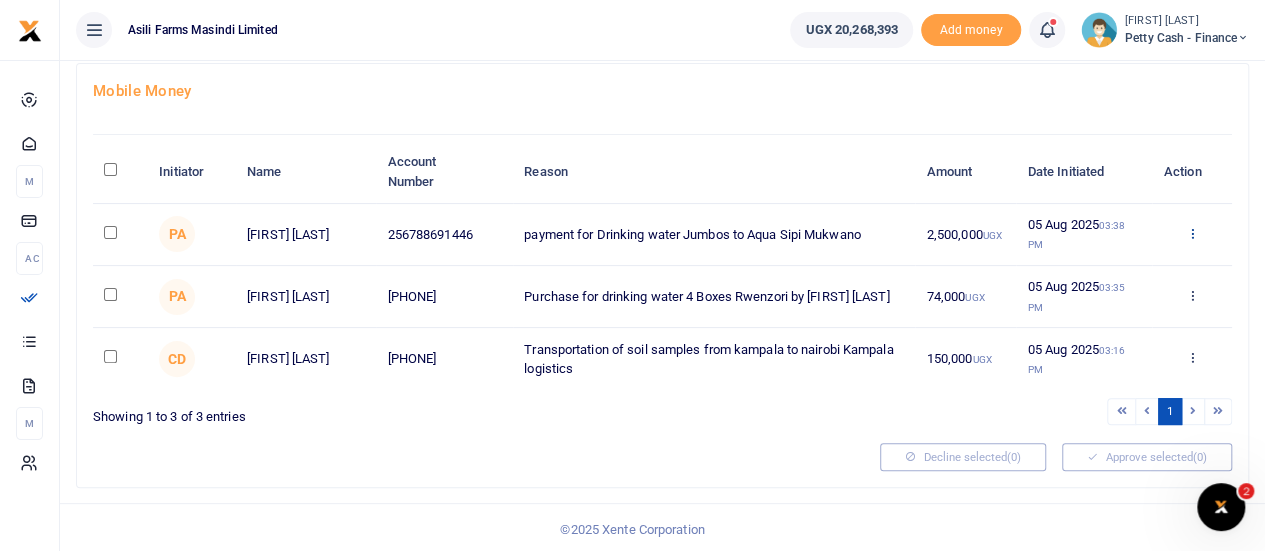 click at bounding box center (1191, 233) 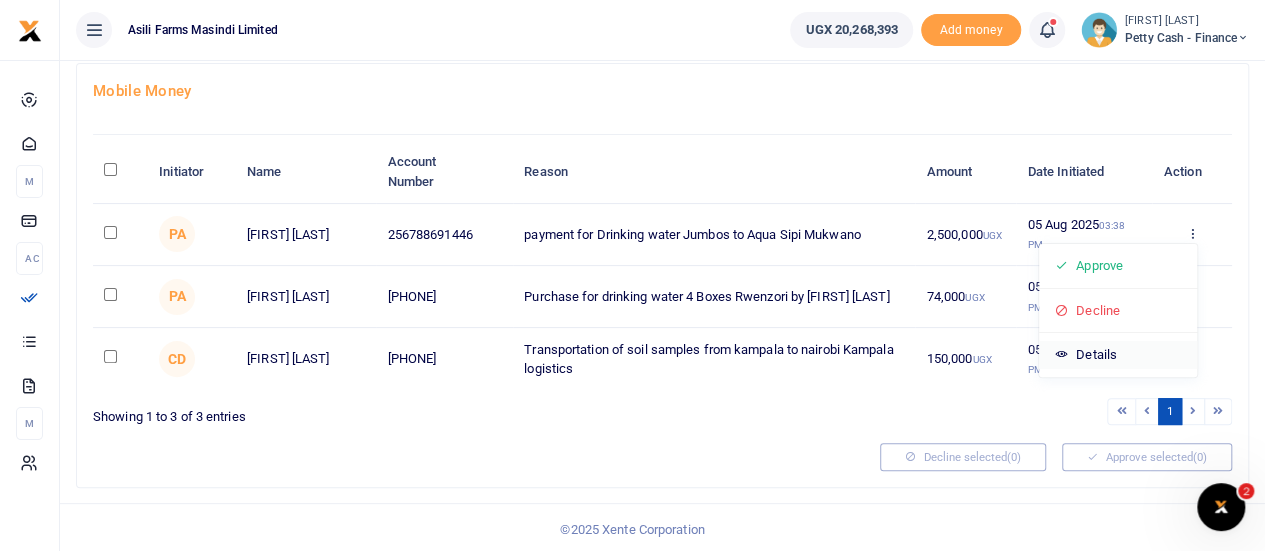 click on "Details" at bounding box center [1118, 355] 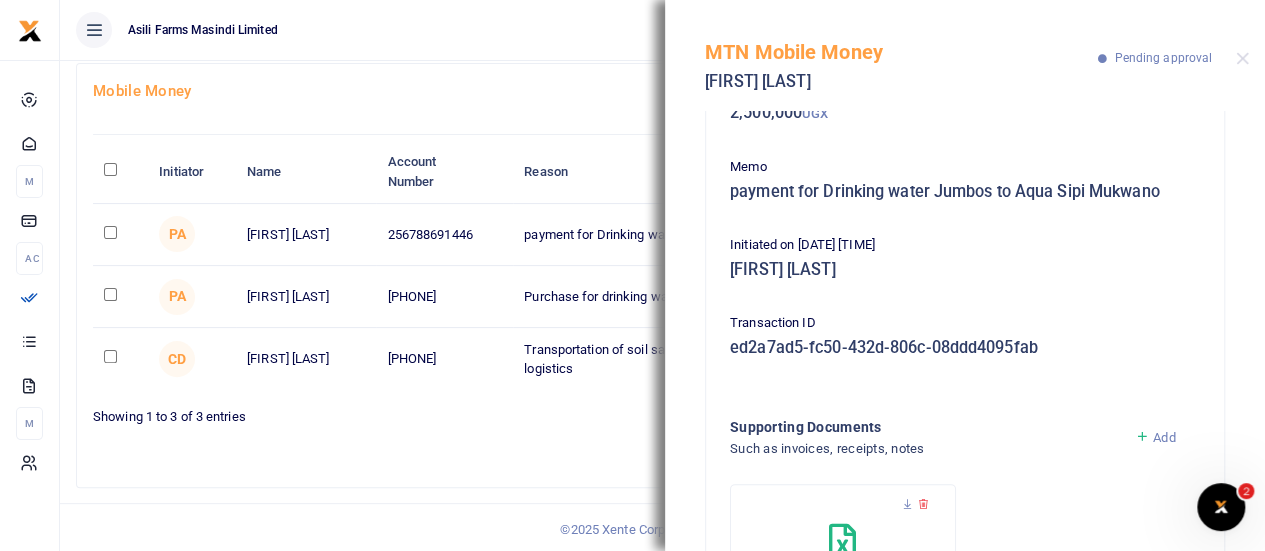 scroll, scrollTop: 293, scrollLeft: 0, axis: vertical 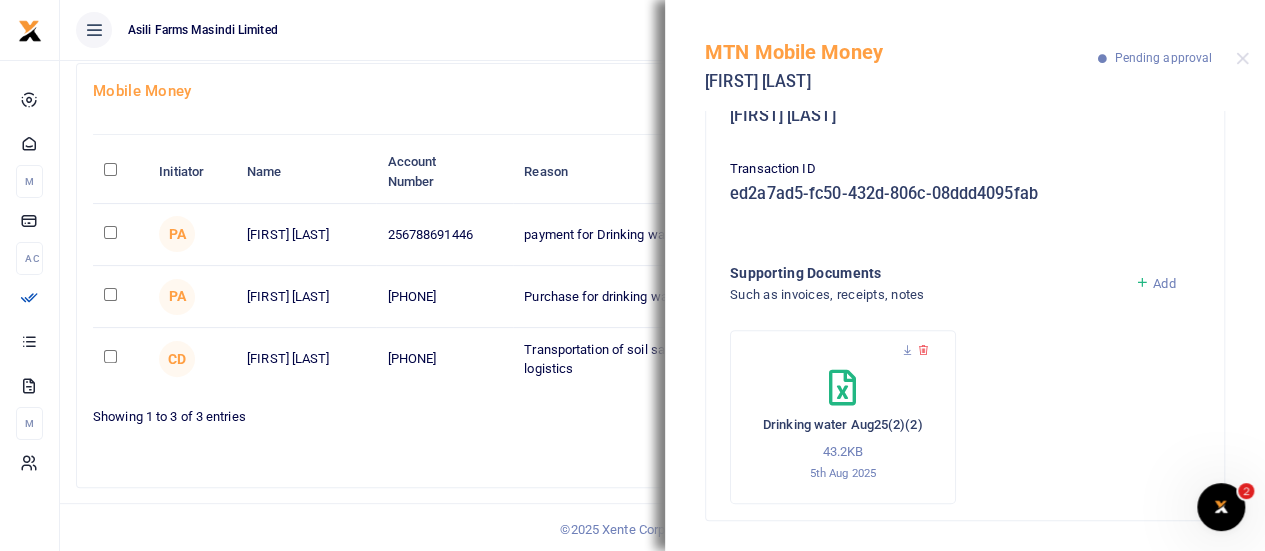 click on "Mobile Money
Initiator Name Account Number Reason Amount Date Initiated Action
PA
Marion Tumusiime 256788691446 payment for Drinking water Jumbos to Aqua Sipi Mukwano 2,500,000  UGX  05 Aug 2025  03:38 PM
Approve
Decline
Details
PA Ruth Mubbala Nabejja" at bounding box center (662, 275) 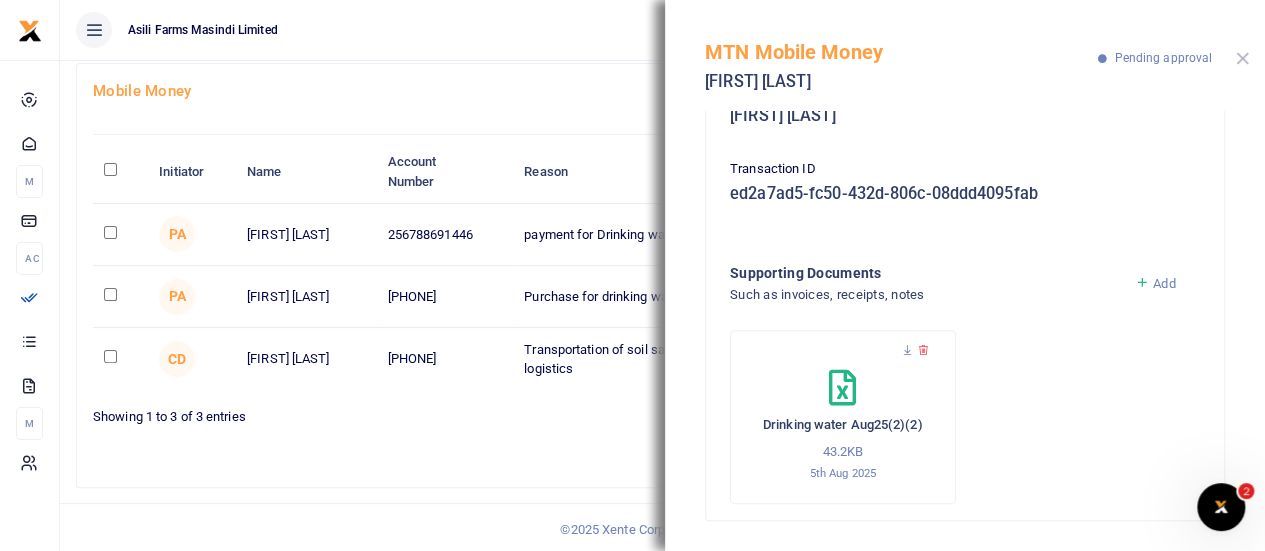 click at bounding box center [1242, 58] 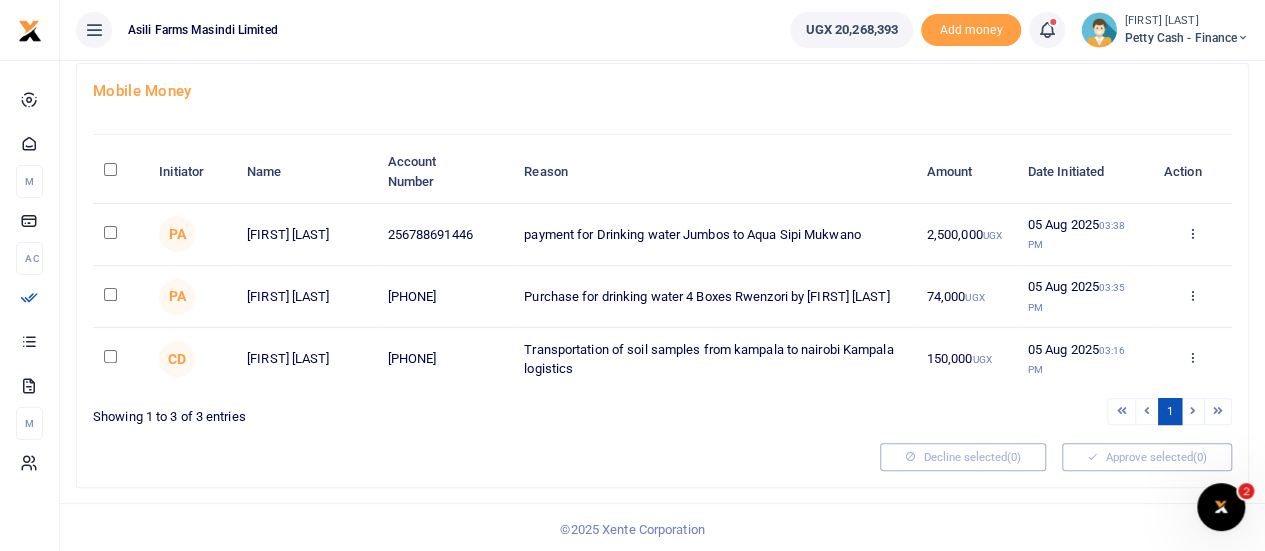 click on "Approve
Decline
Details" at bounding box center (1192, 297) 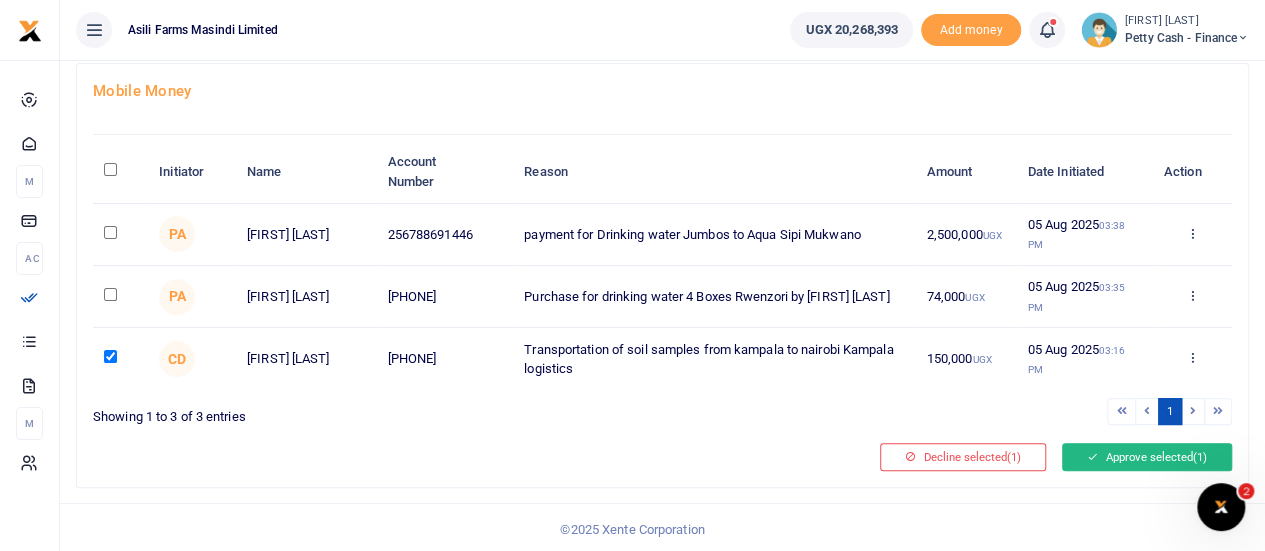 click on "Approve selected  (1)" at bounding box center [1147, 457] 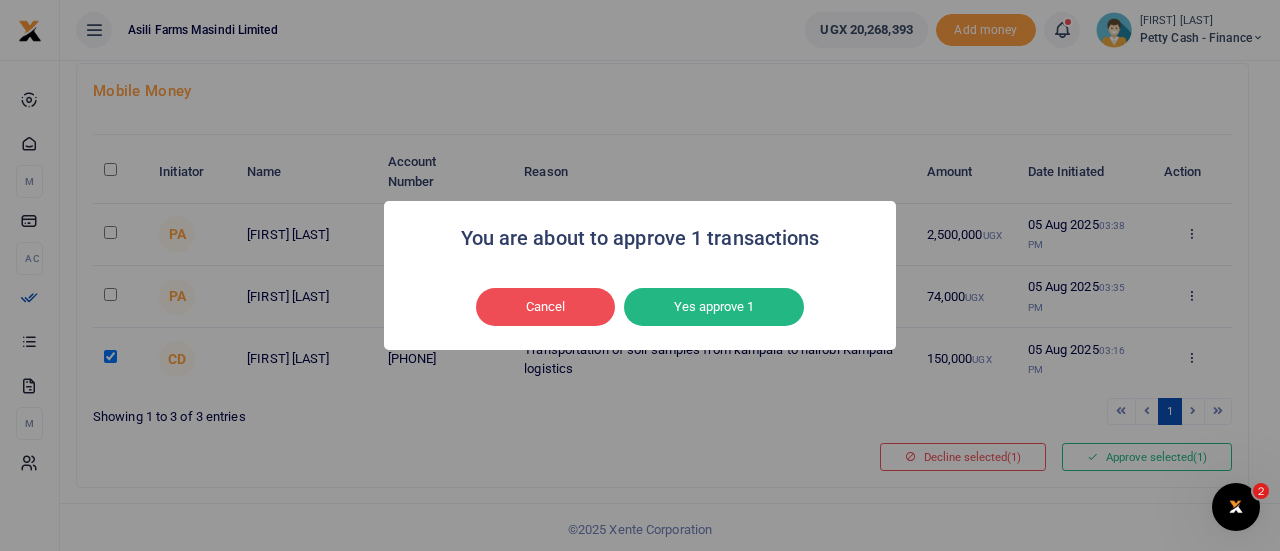 click on "Yes approve 1" at bounding box center [714, 307] 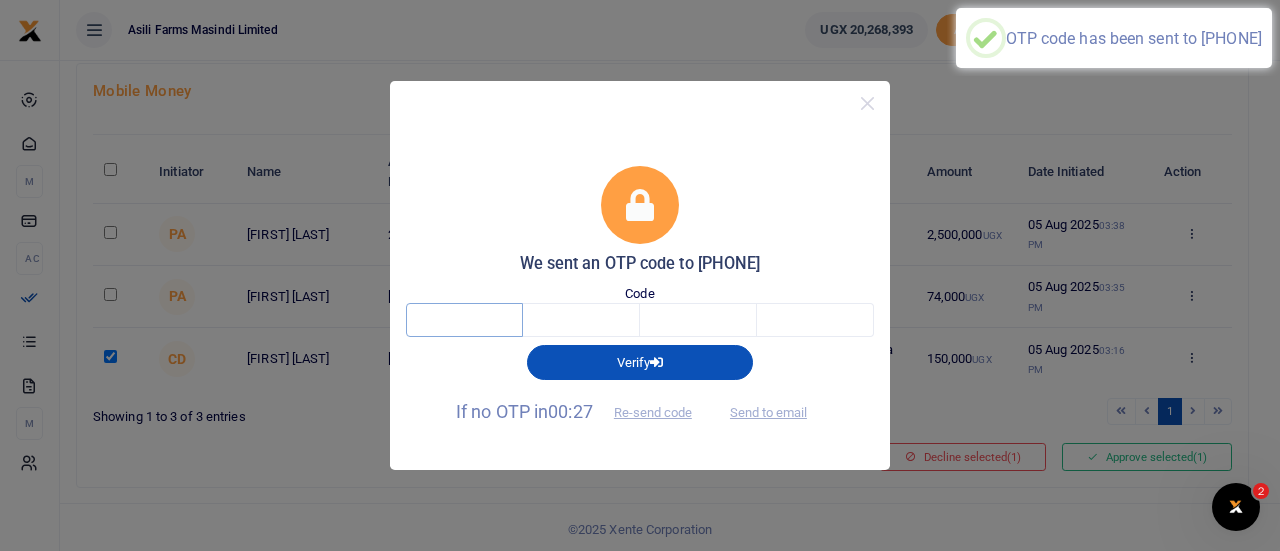 click at bounding box center [464, 320] 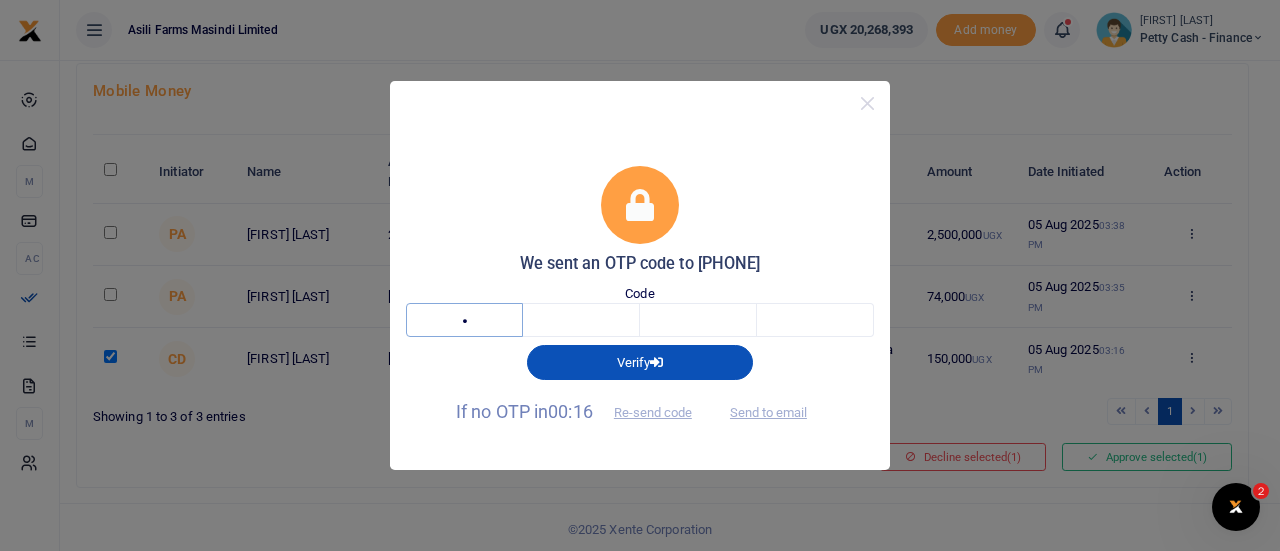 type on "9" 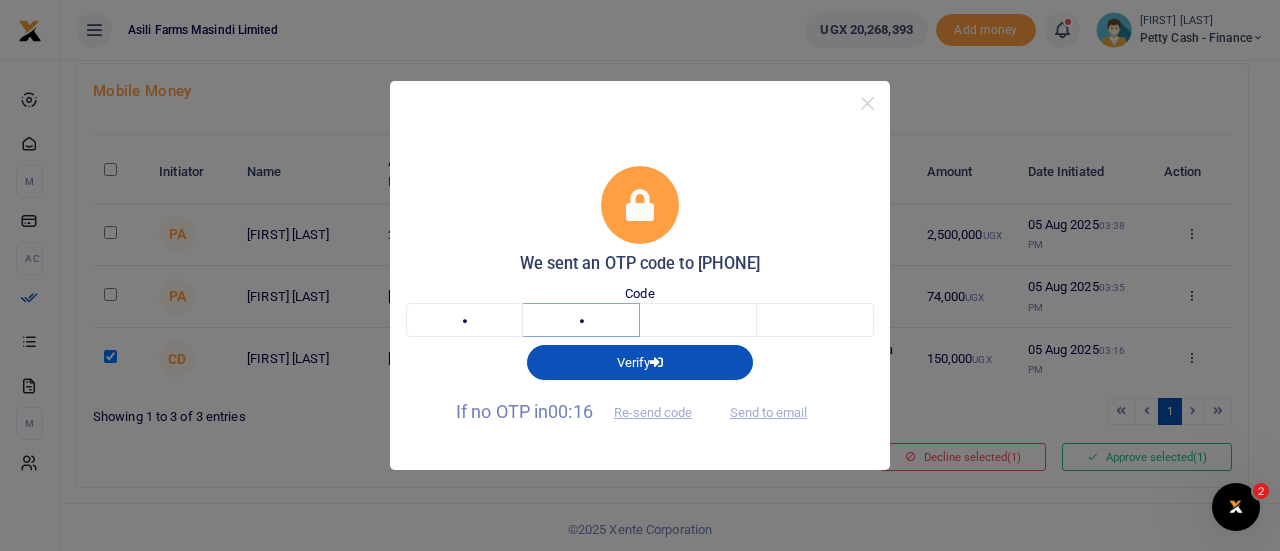 type on "2" 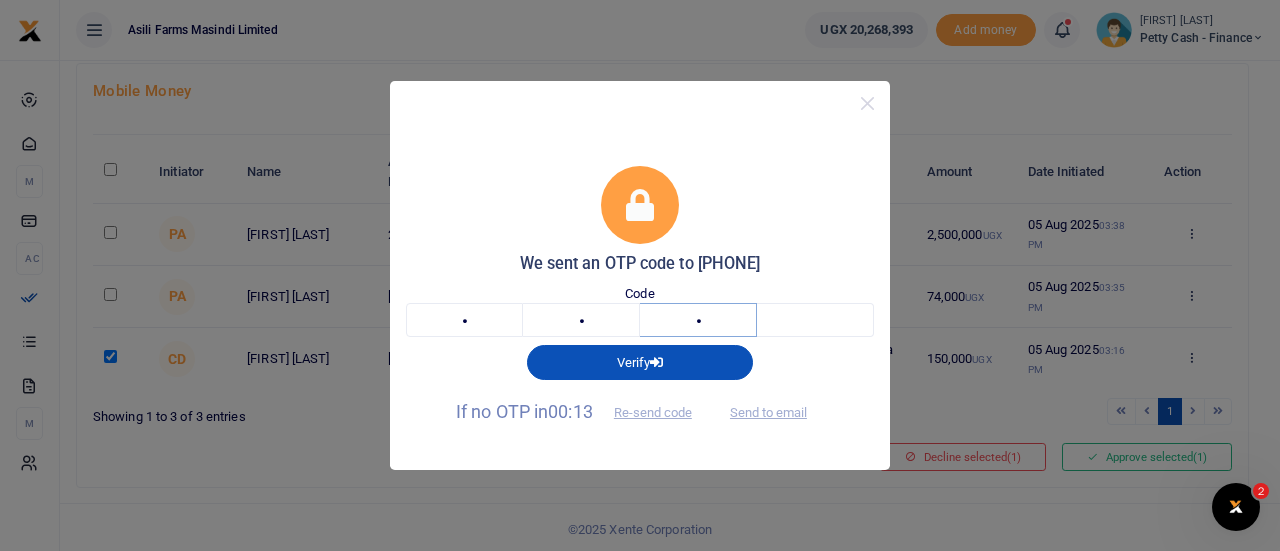 type on "9" 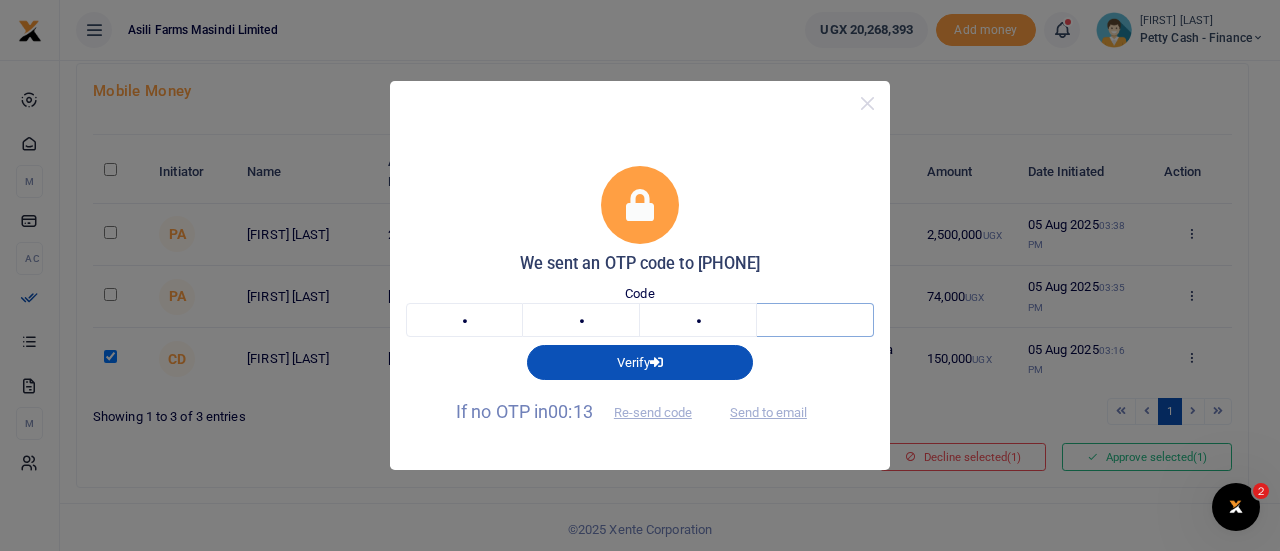 type on "8" 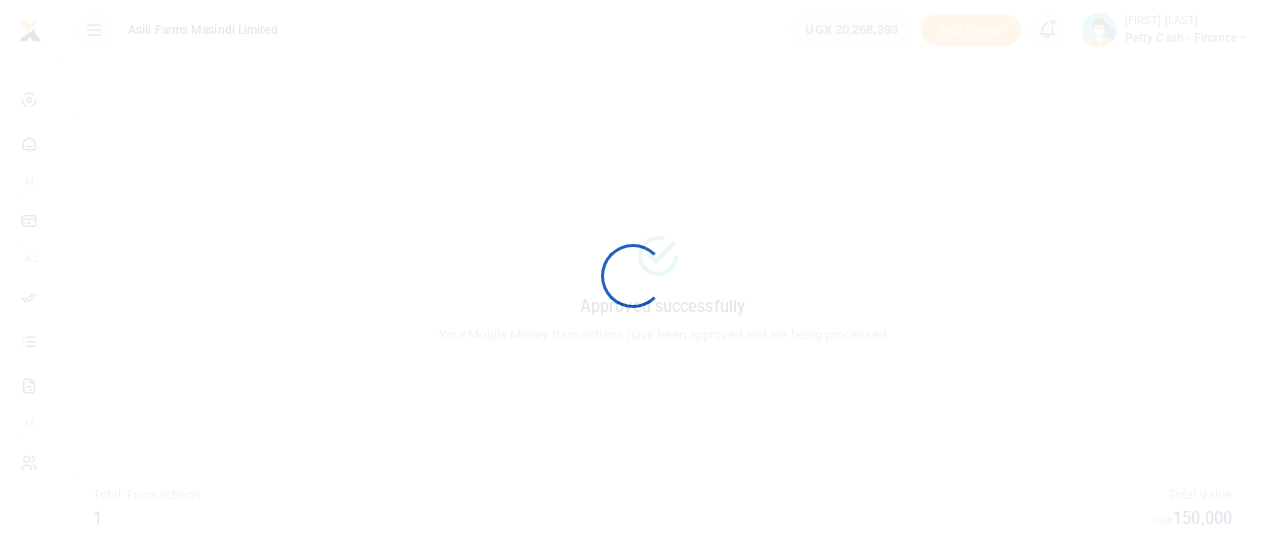 scroll, scrollTop: 0, scrollLeft: 0, axis: both 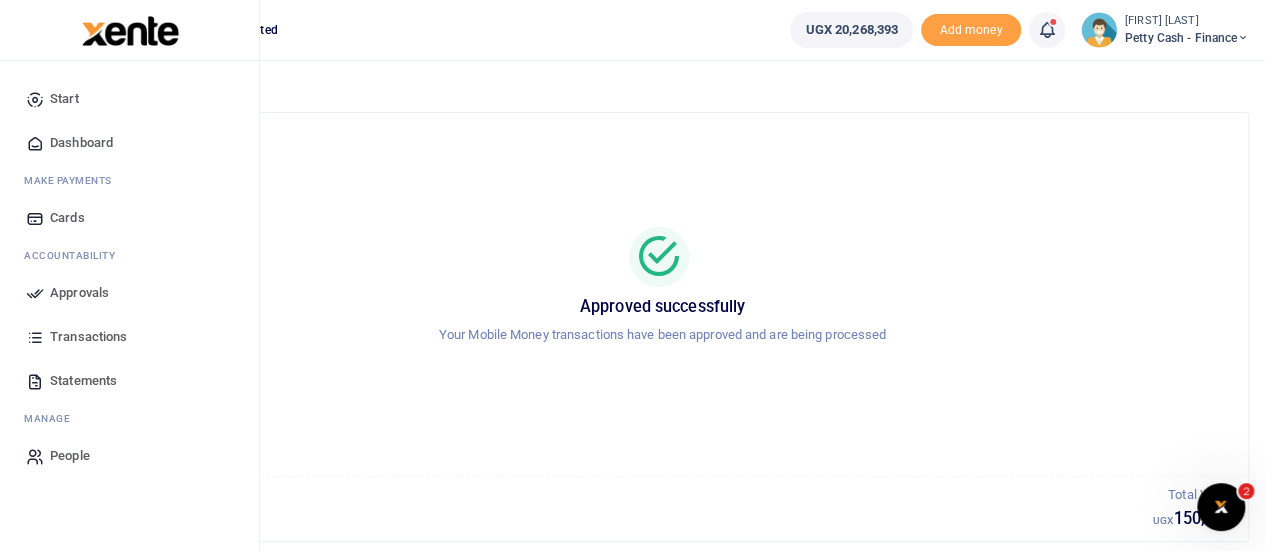 click on "Dashboard" at bounding box center [81, 143] 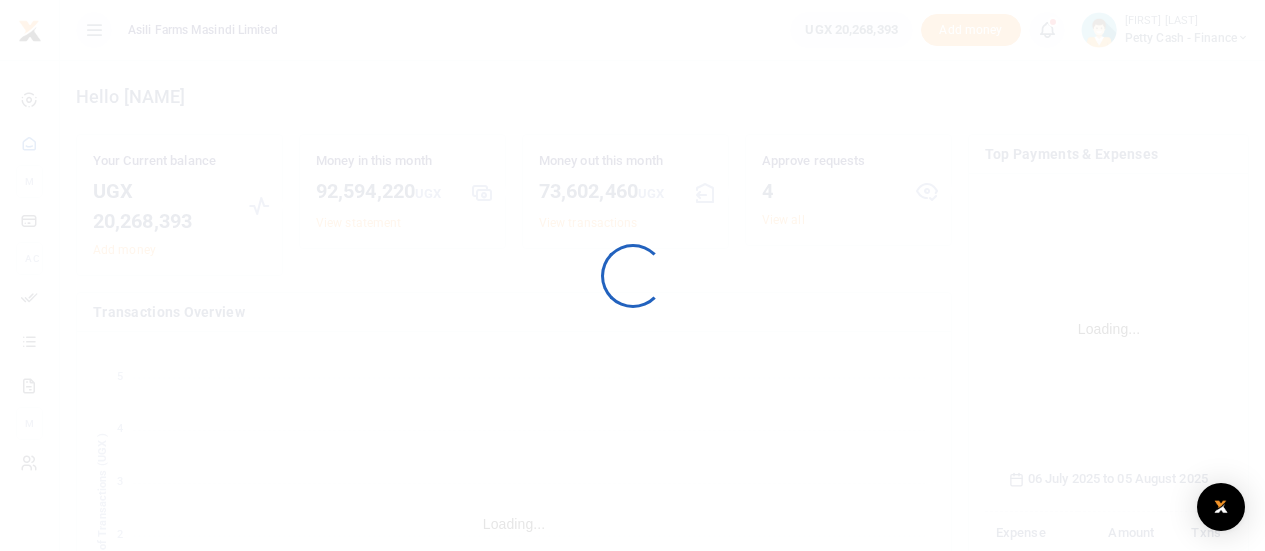 scroll, scrollTop: 0, scrollLeft: 0, axis: both 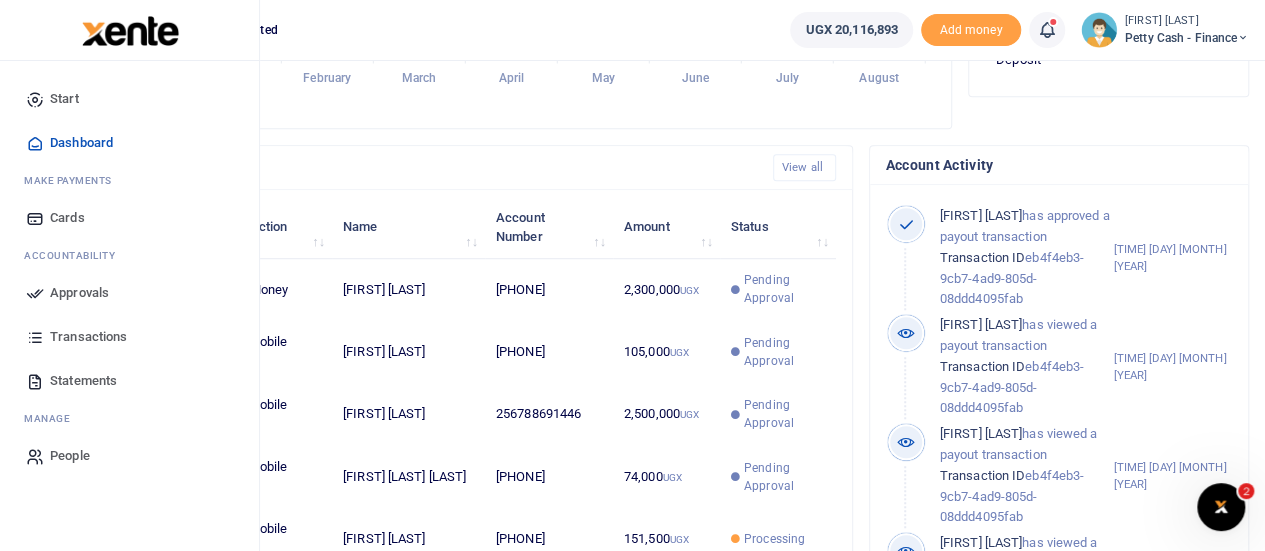 click on "Approvals" at bounding box center (129, 293) 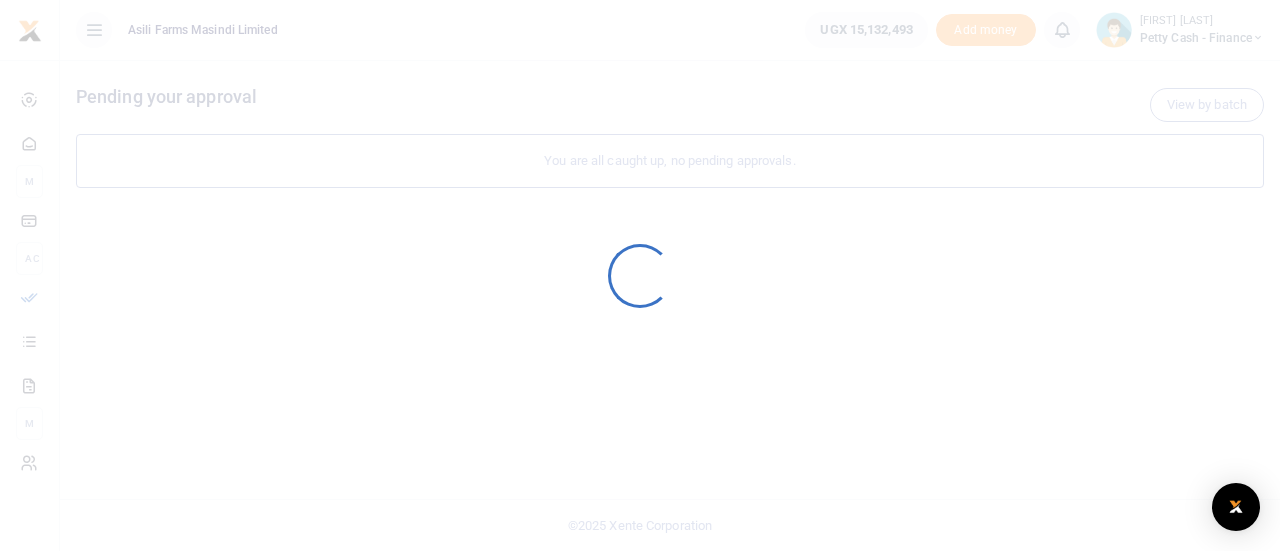 scroll, scrollTop: 0, scrollLeft: 0, axis: both 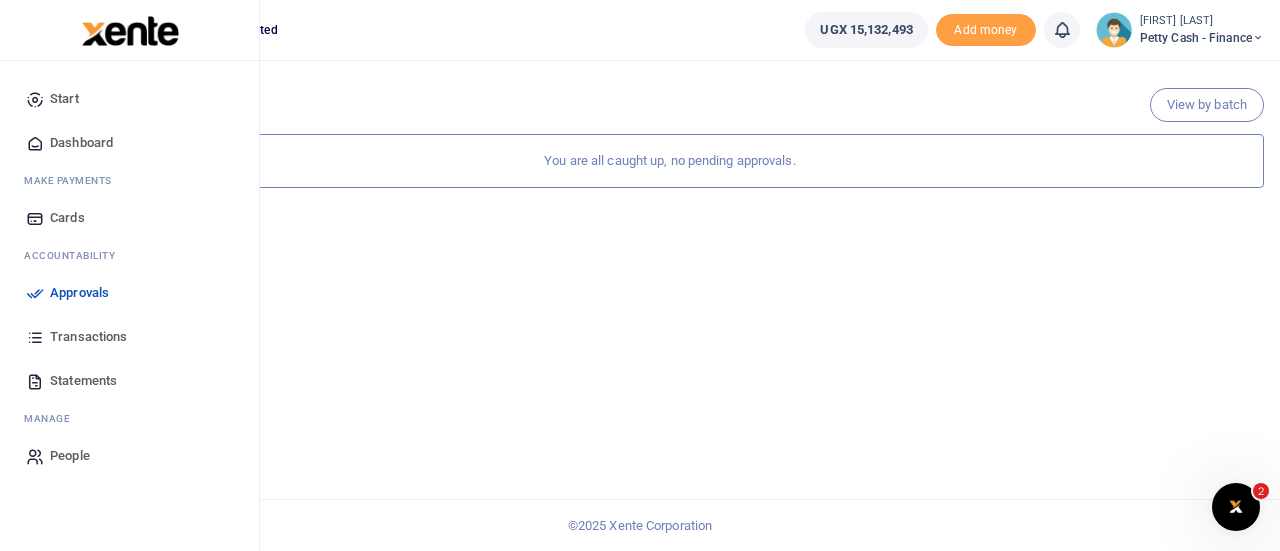 click on "Transactions" at bounding box center [88, 337] 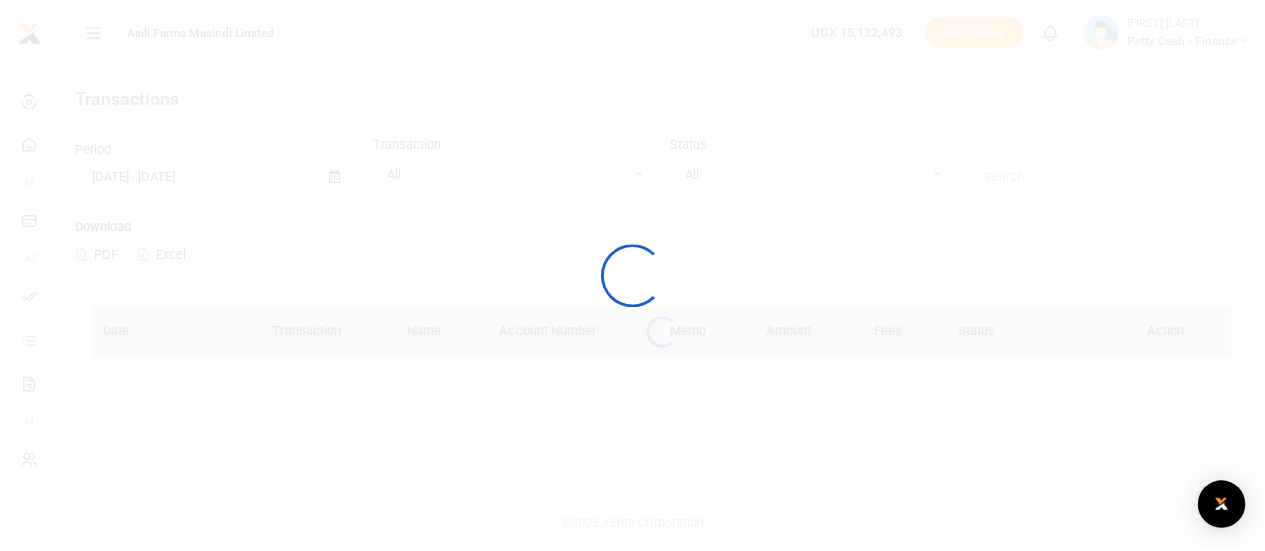 scroll, scrollTop: 0, scrollLeft: 0, axis: both 